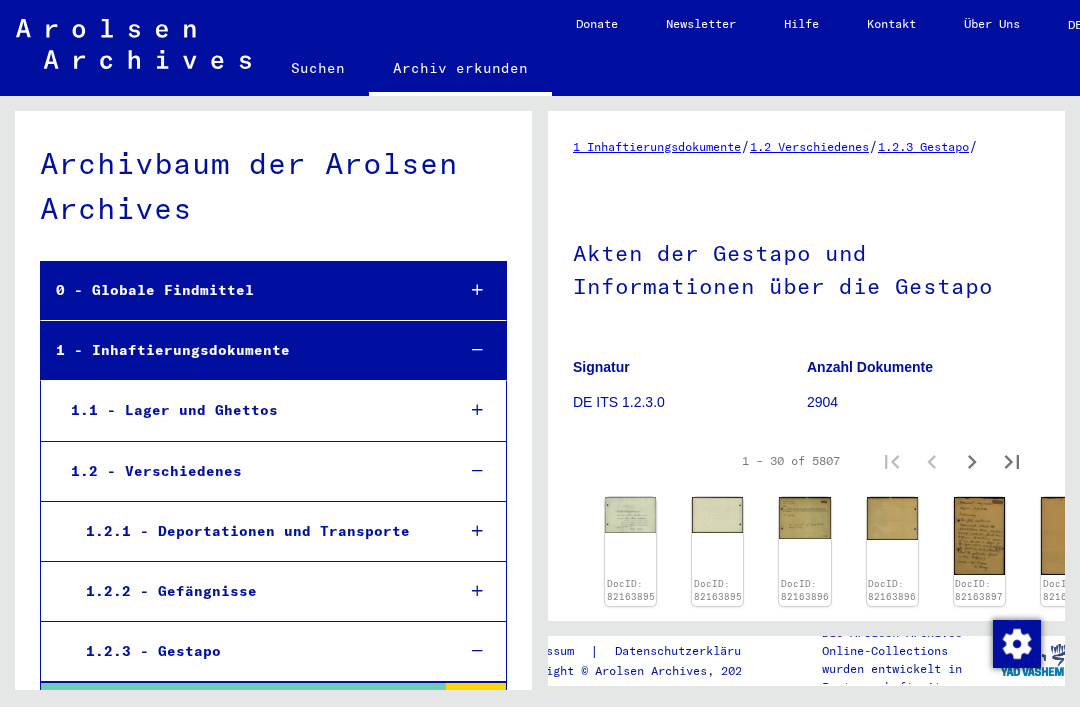 scroll, scrollTop: 0, scrollLeft: 0, axis: both 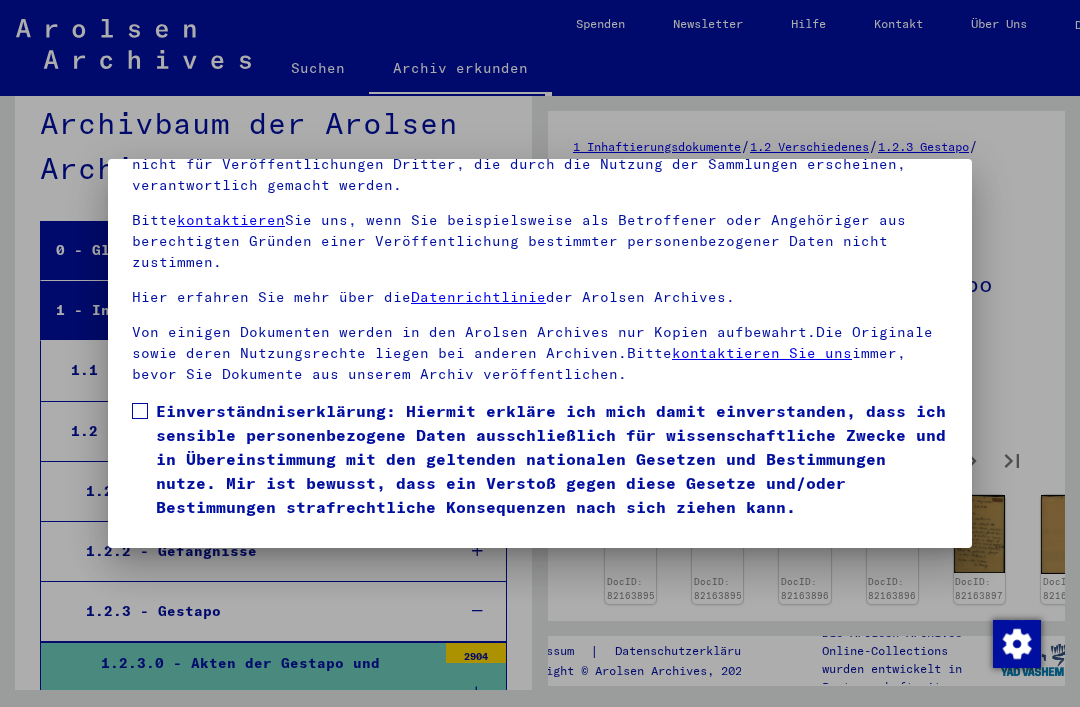click at bounding box center [140, 411] 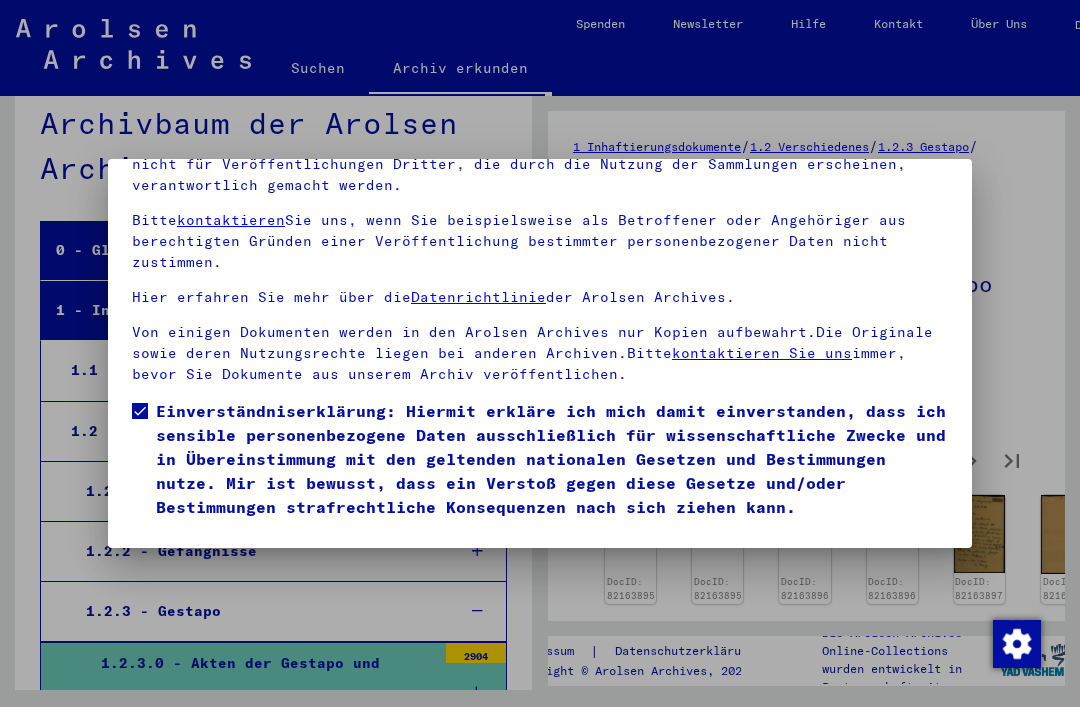 click on "Ich stimme zu" at bounding box center (207, 548) 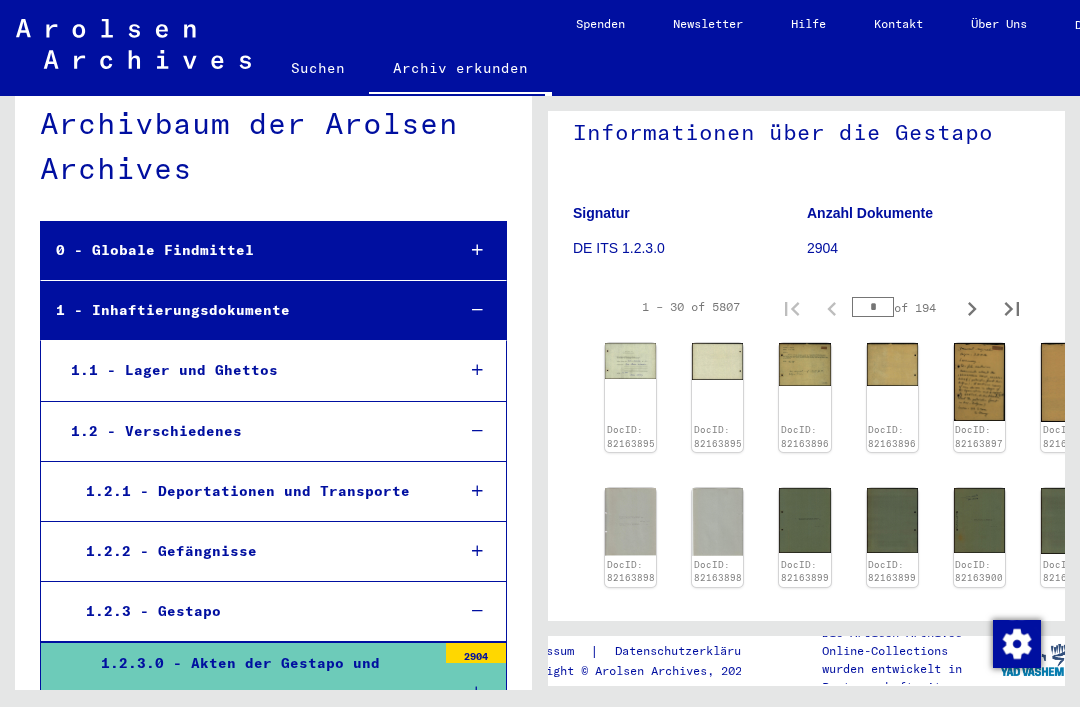 scroll, scrollTop: 157, scrollLeft: 0, axis: vertical 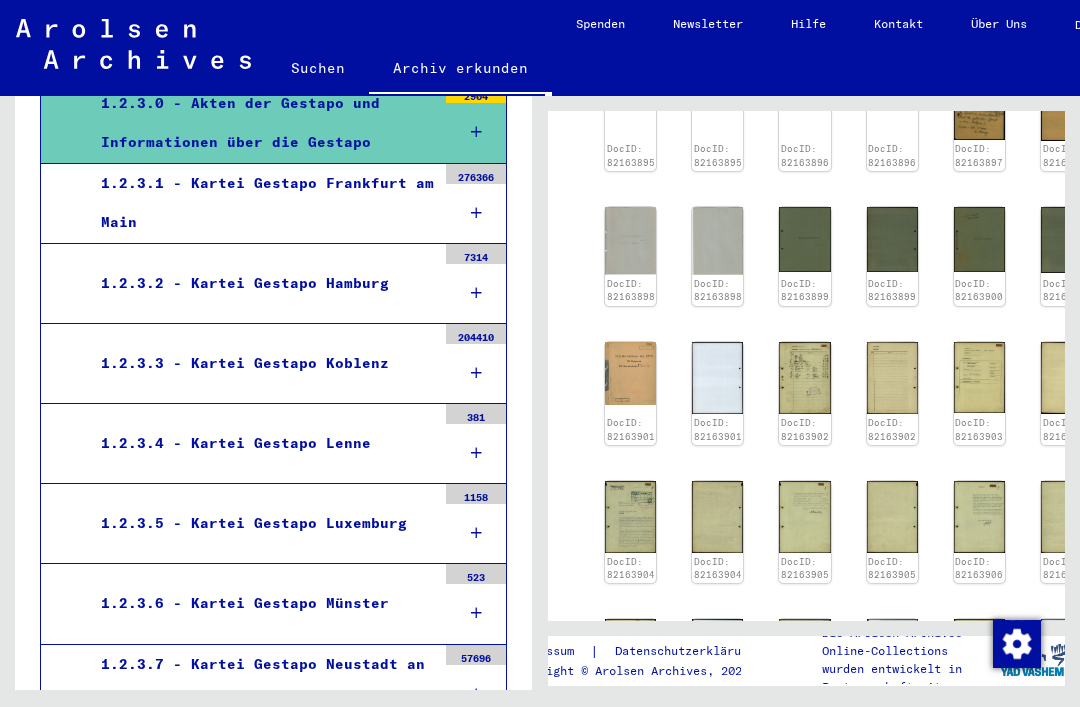 click on "1.2.3.3 - Kartei Gestapo Koblenz" at bounding box center [261, 363] 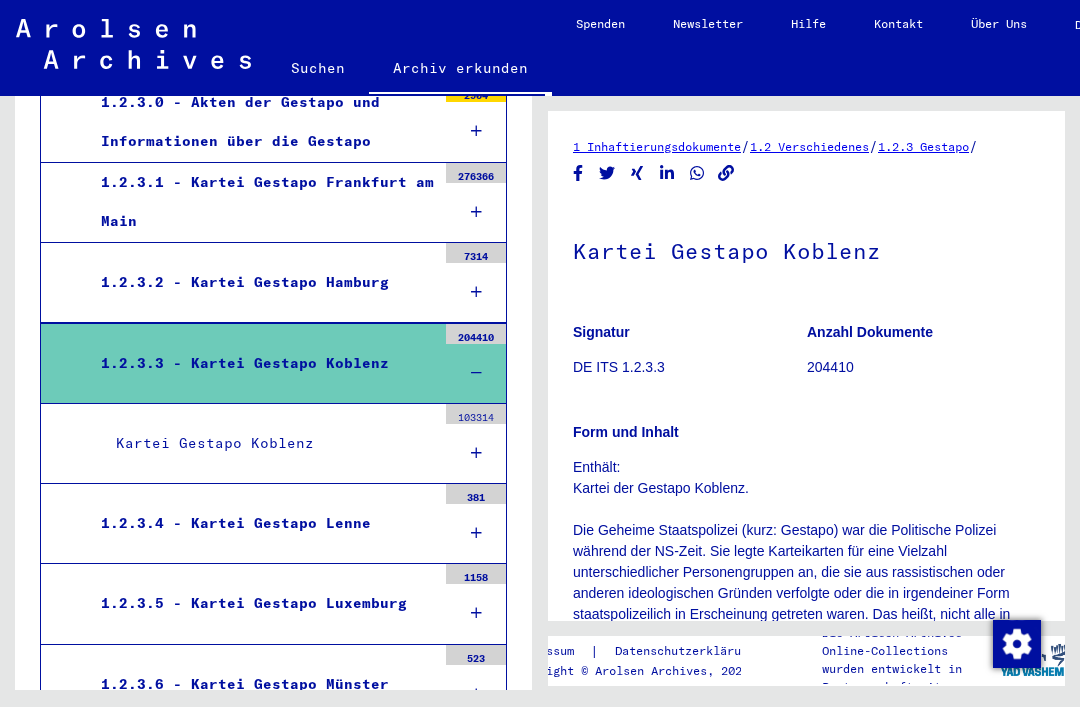 click on "Kartei Gestapo Koblenz" at bounding box center (268, 443) 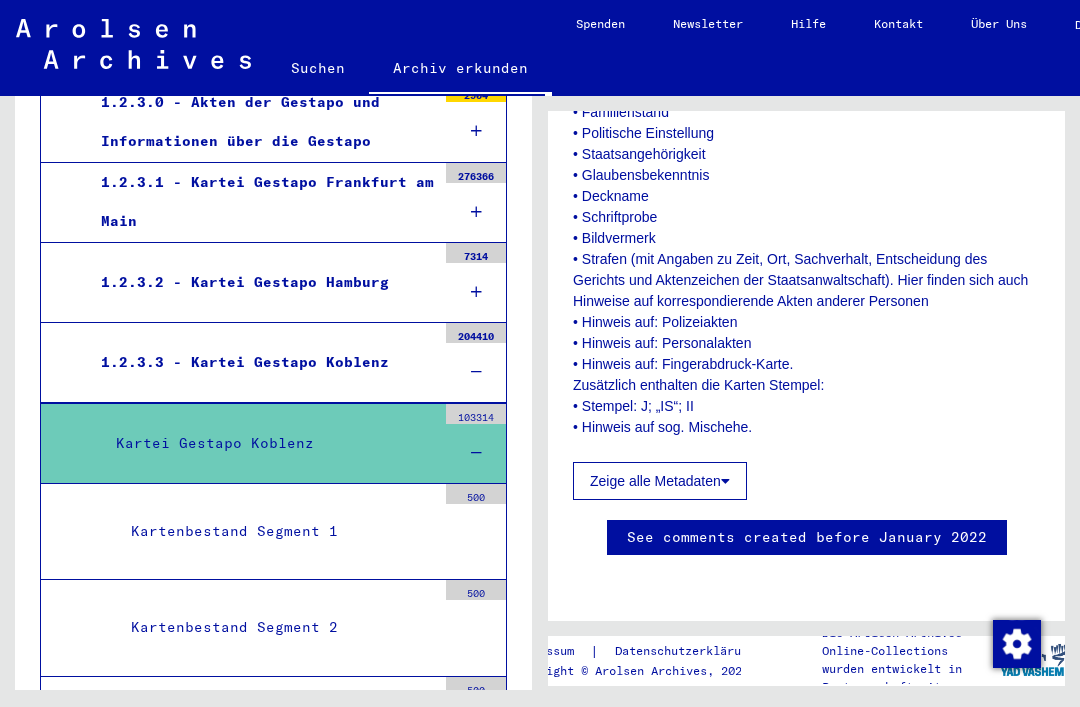 scroll, scrollTop: 1619, scrollLeft: 0, axis: vertical 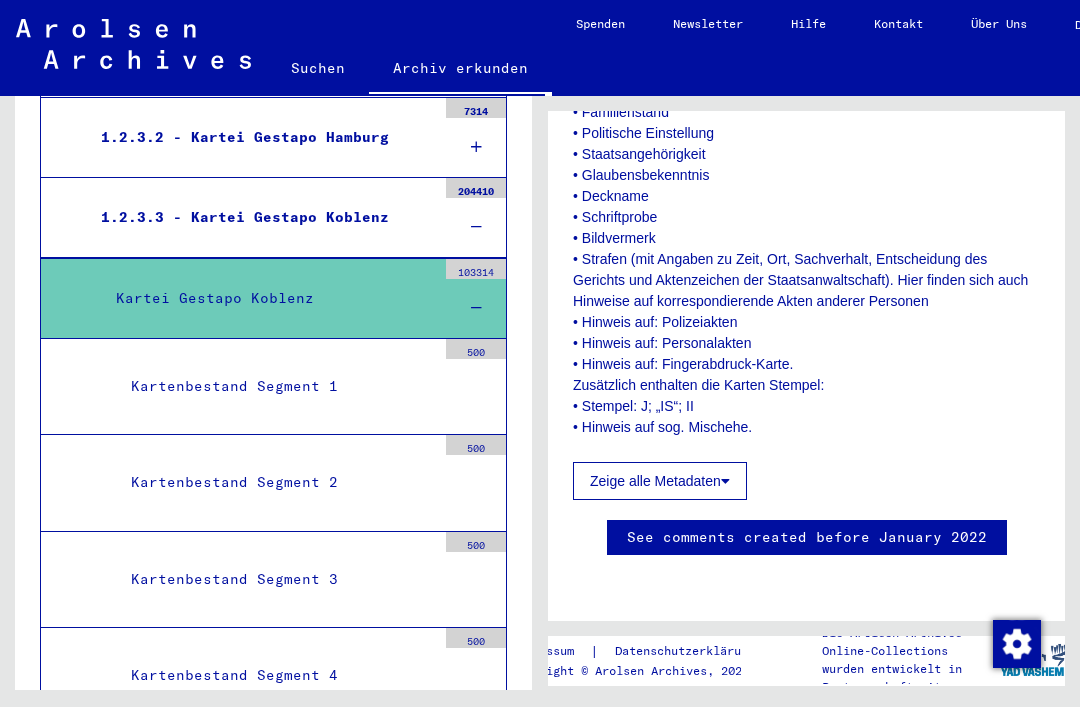 click on "Kartenbestand Segment 1" at bounding box center (276, 386) 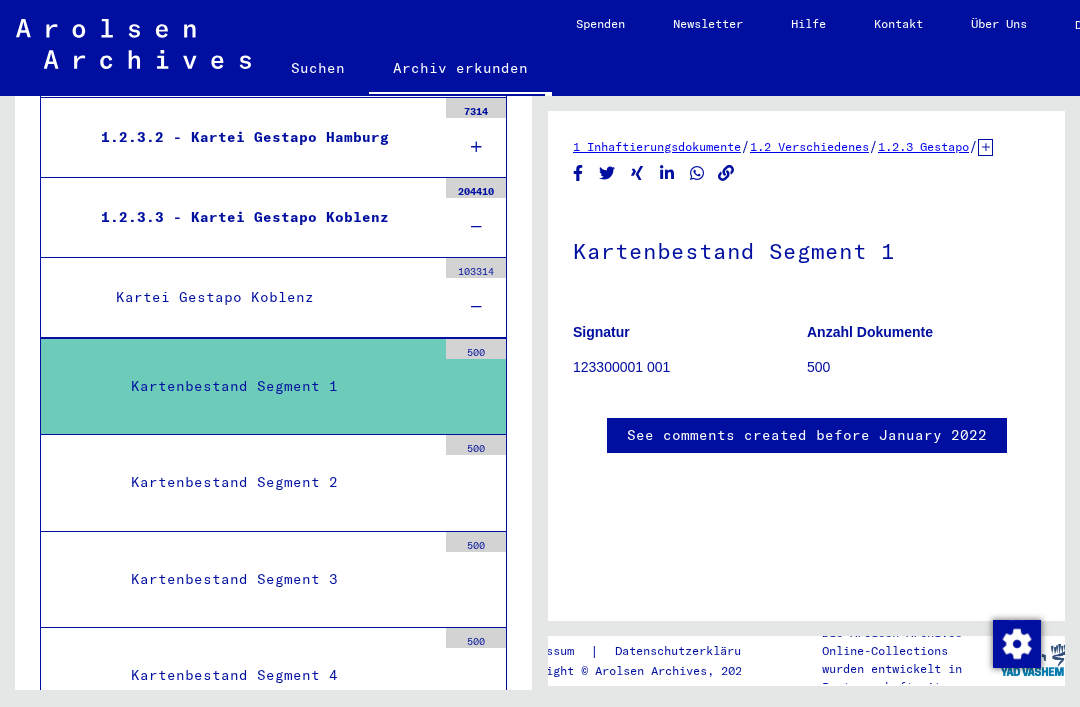 scroll, scrollTop: 0, scrollLeft: 0, axis: both 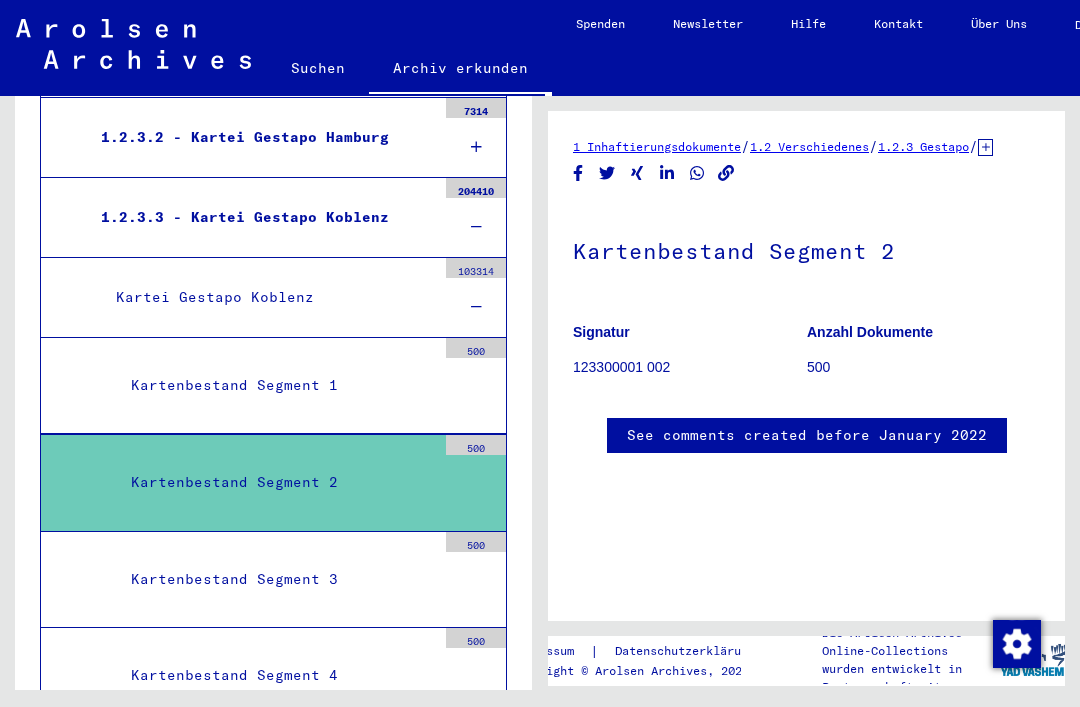 click on "1.2.3.3 - Kartei Gestapo Koblenz 204410" at bounding box center [273, 218] 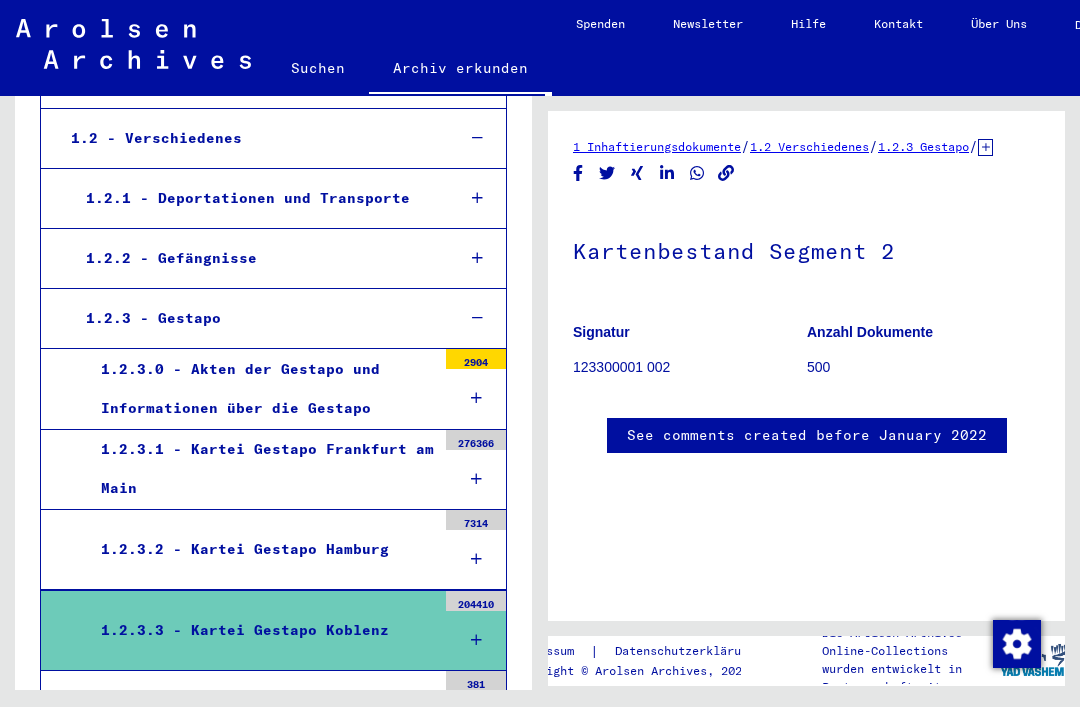 scroll, scrollTop: 316, scrollLeft: 0, axis: vertical 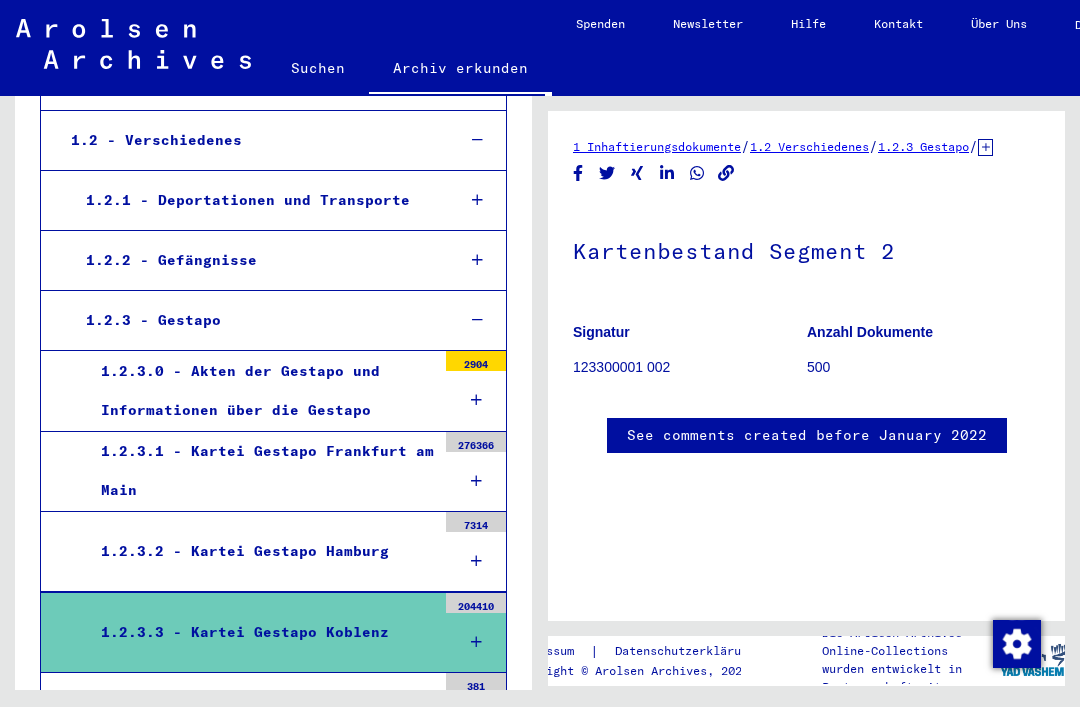 click on "1.2.3 - Gestapo" at bounding box center (255, 320) 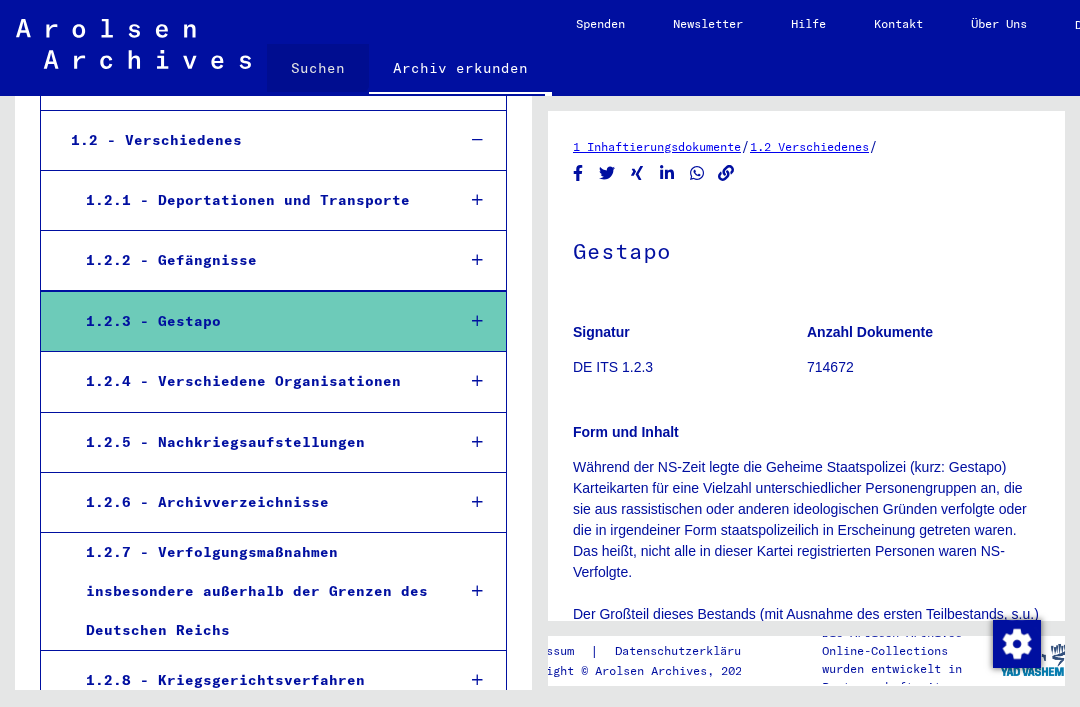 click on "Suchen" 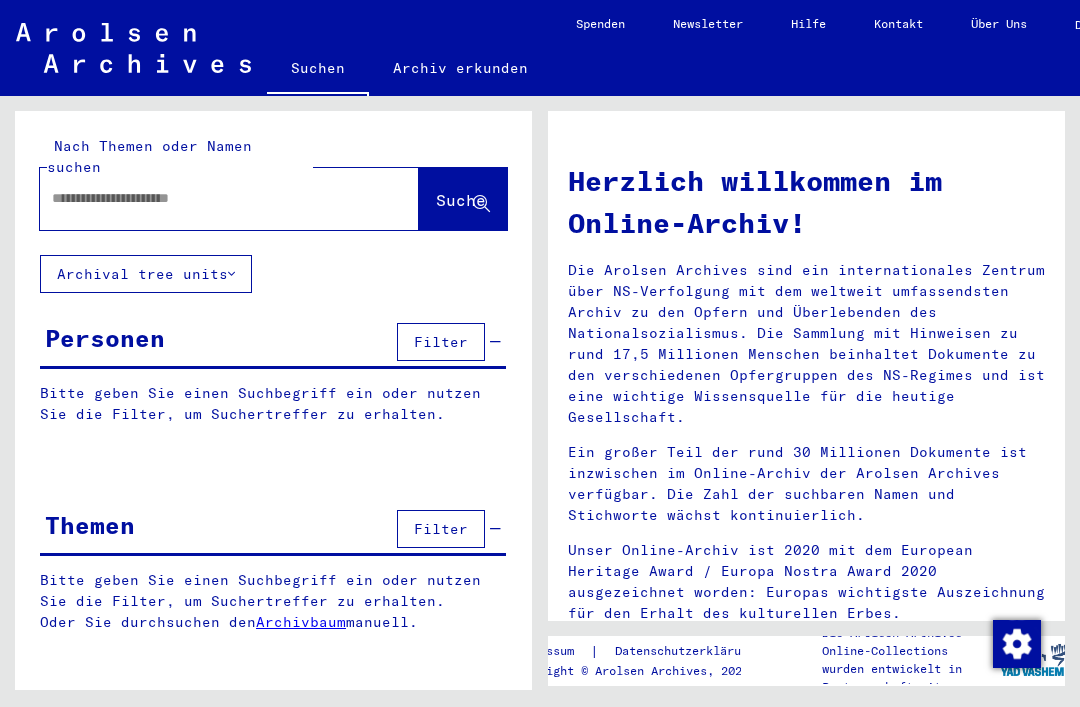 scroll, scrollTop: 50, scrollLeft: 0, axis: vertical 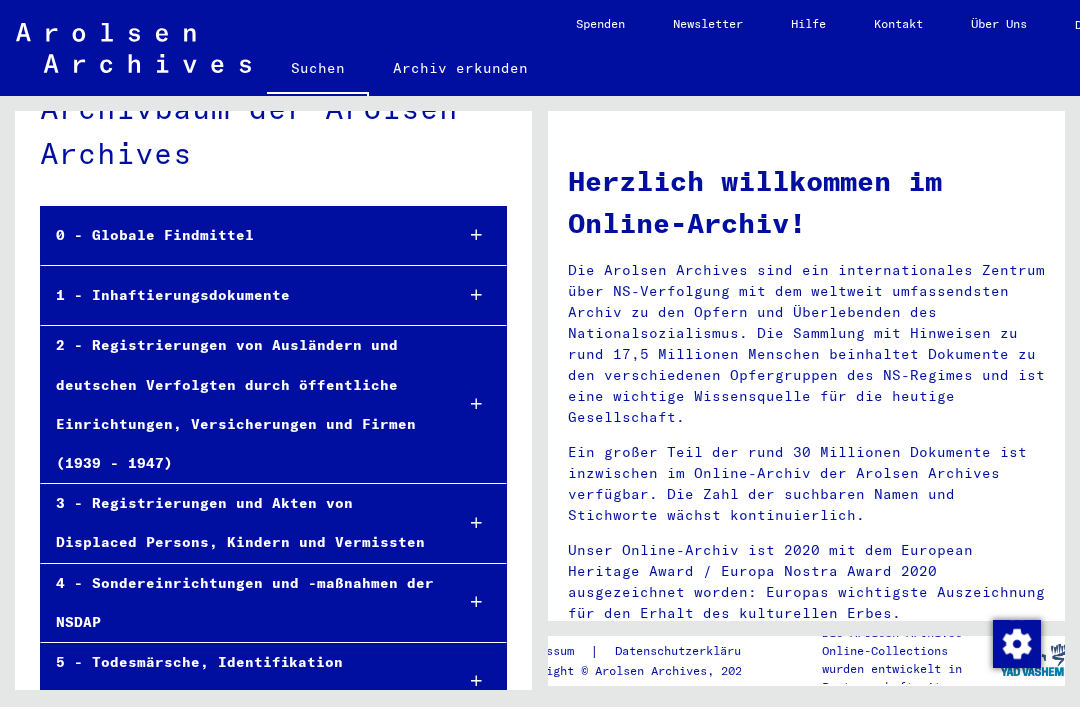 click on "1 - Inhaftierungsdokumente" at bounding box center [239, 295] 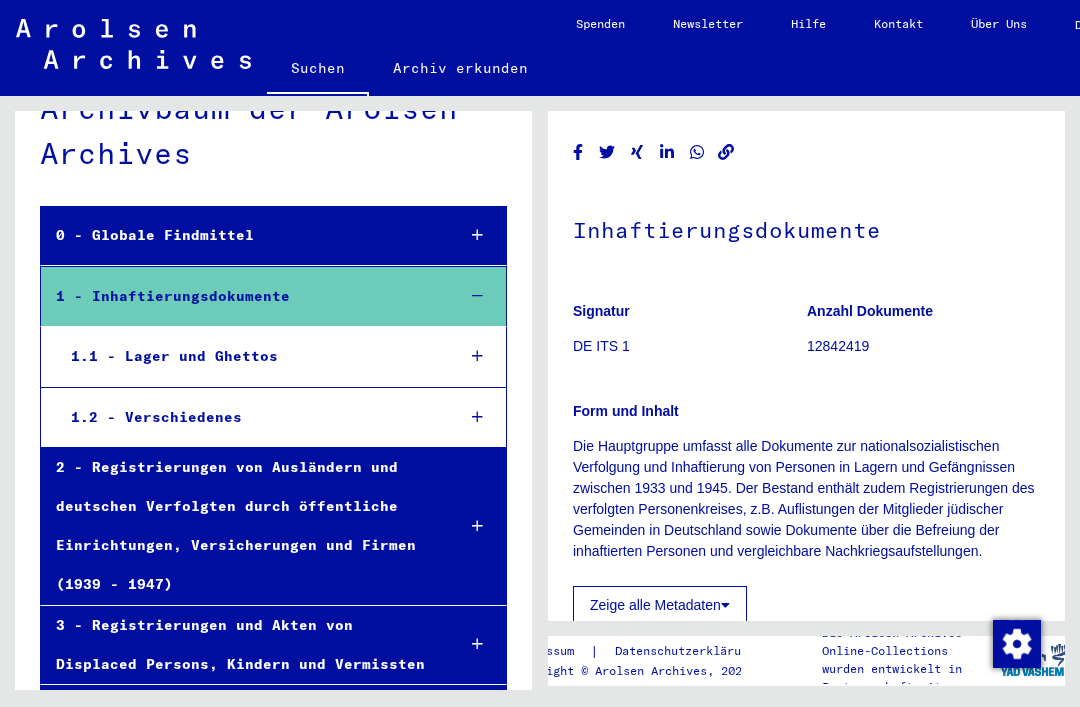click on "1.2 - Verschiedenes" at bounding box center [247, 417] 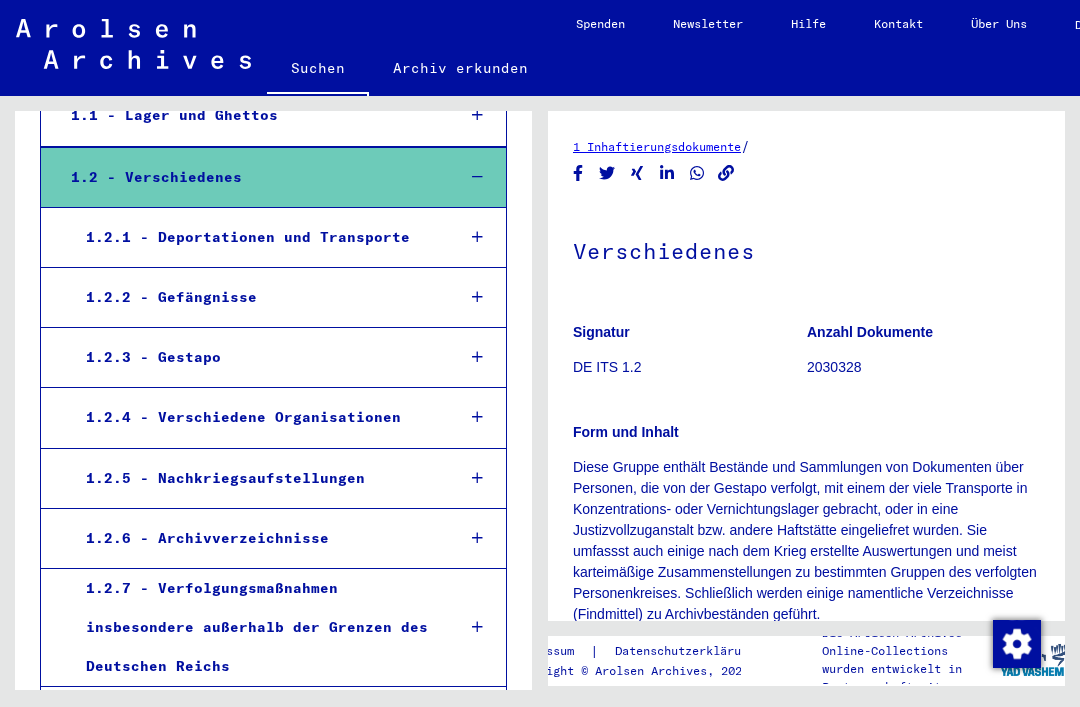 scroll, scrollTop: 299, scrollLeft: 0, axis: vertical 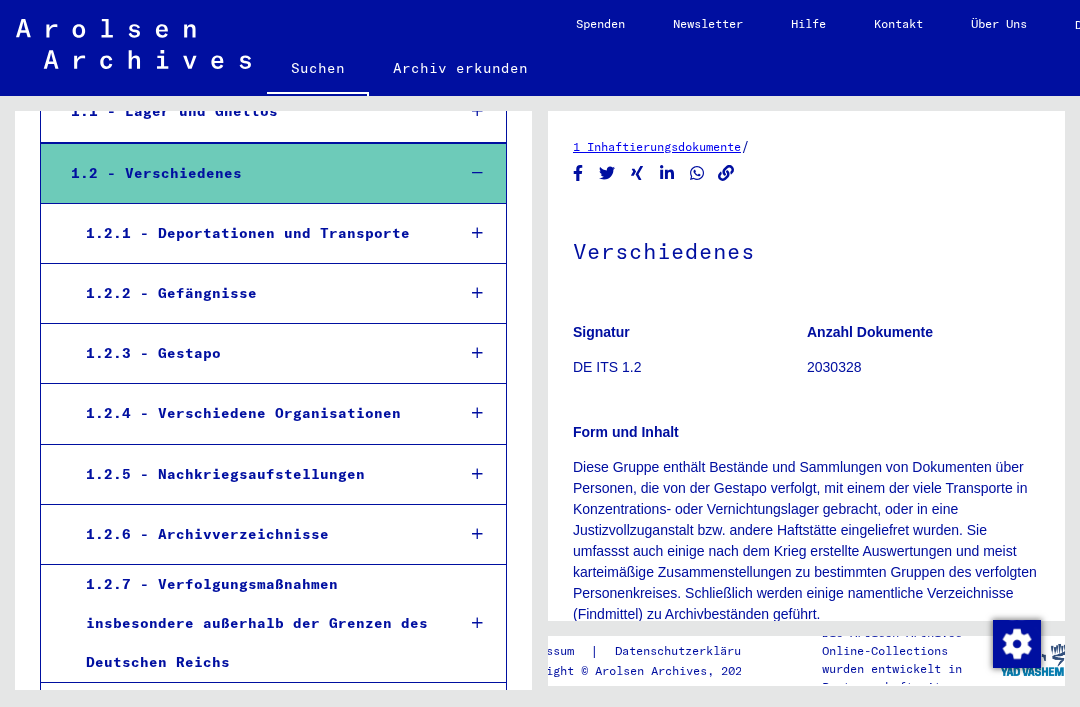 click on "1.2.2 - Gefängnisse" at bounding box center [255, 293] 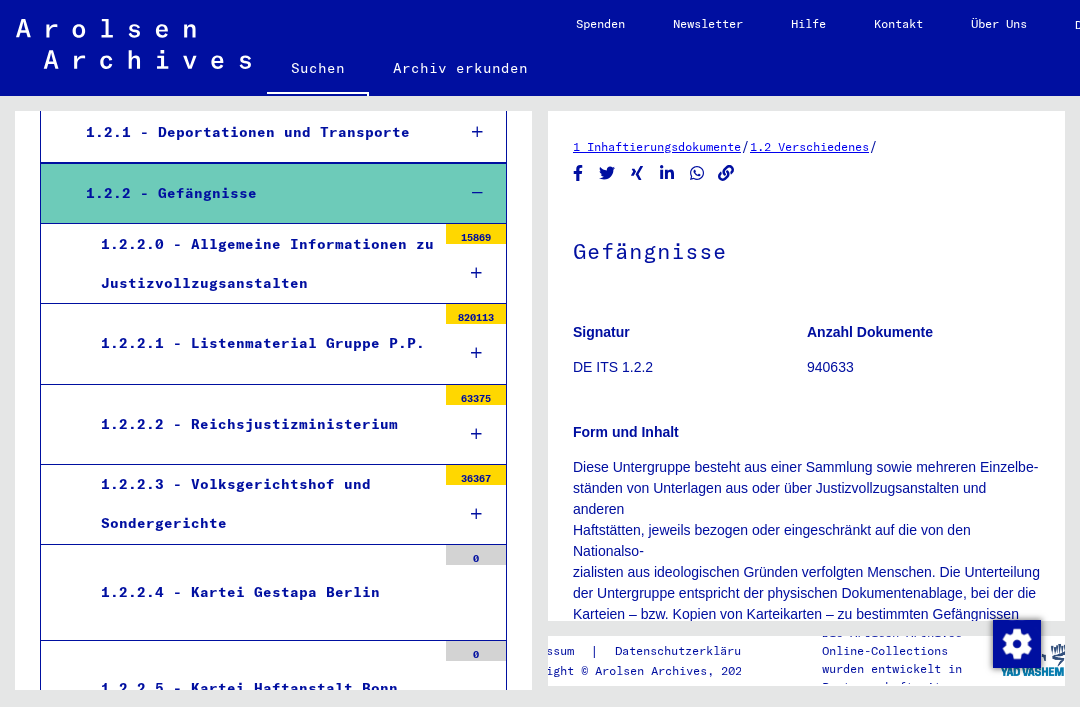 scroll, scrollTop: 400, scrollLeft: 0, axis: vertical 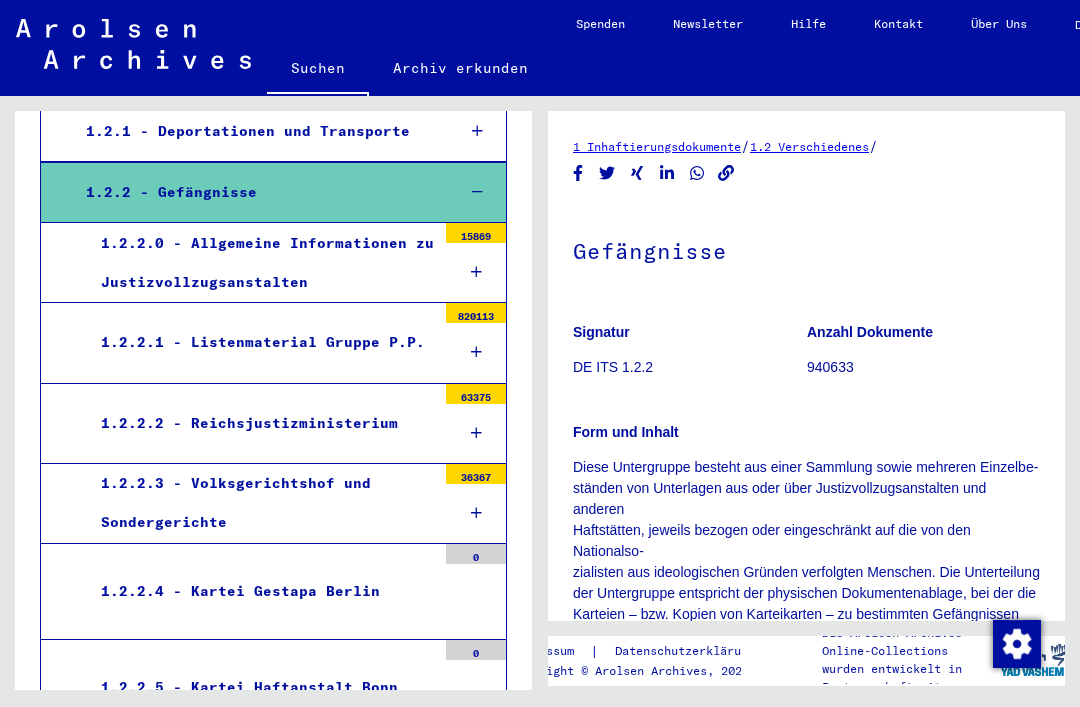 click on "1.2.2.0 - Allgemeine Informationen zu Justizvollzugsanstalten" at bounding box center [261, 263] 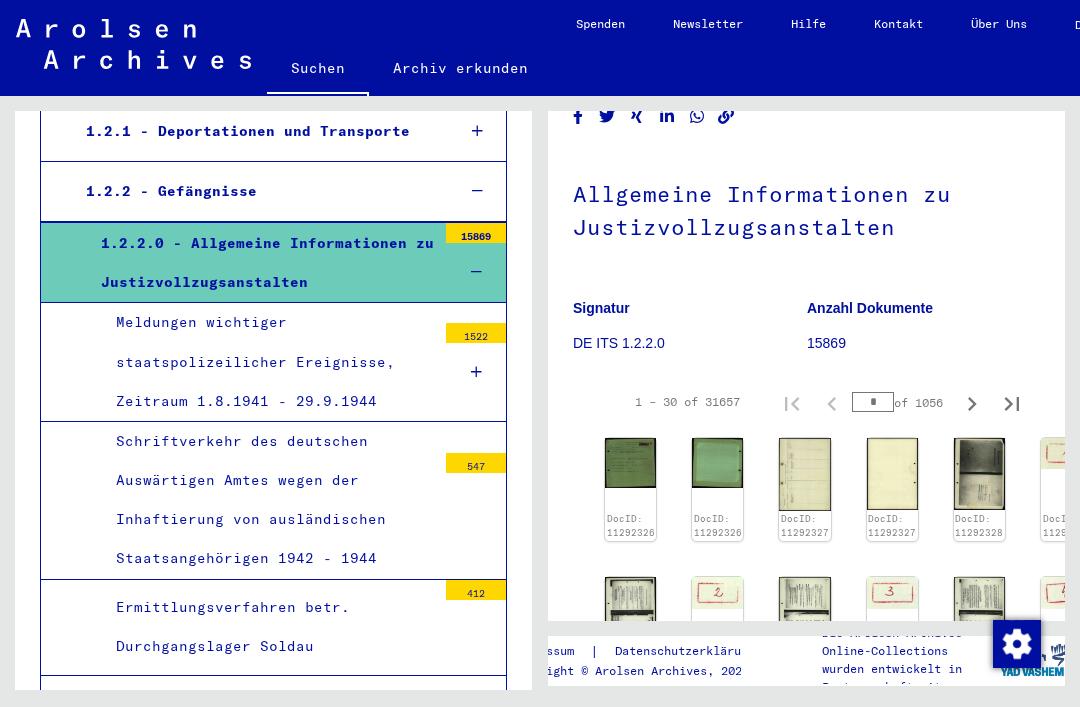scroll, scrollTop: 63, scrollLeft: 0, axis: vertical 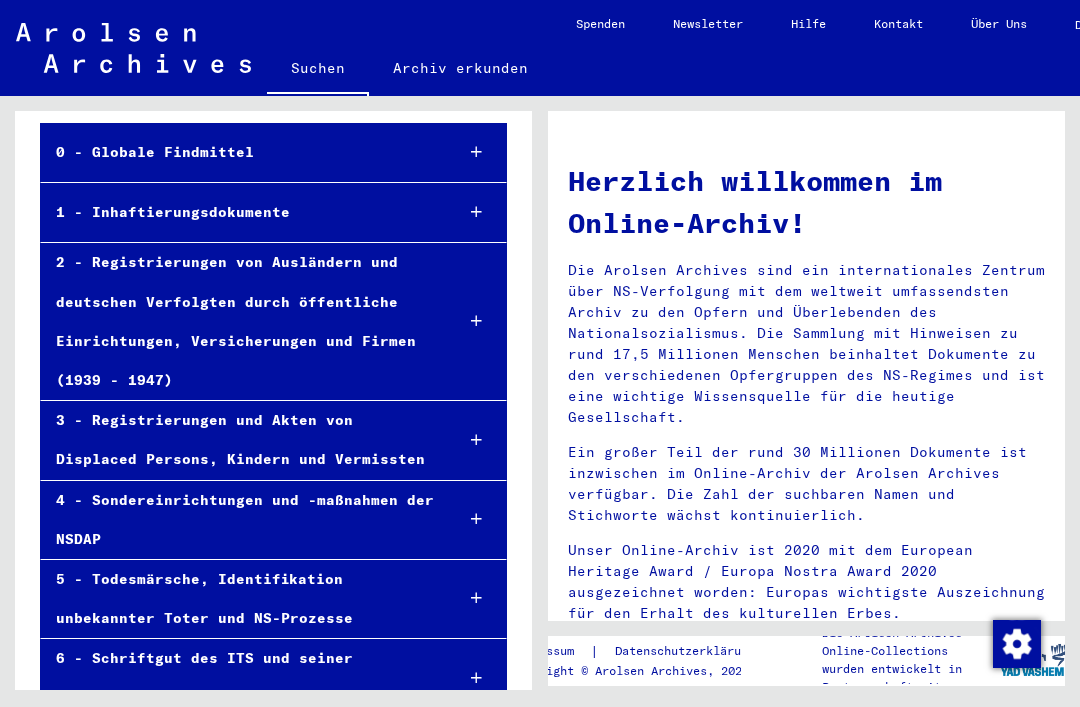 click on "1 - Inhaftierungsdokumente" at bounding box center [239, 212] 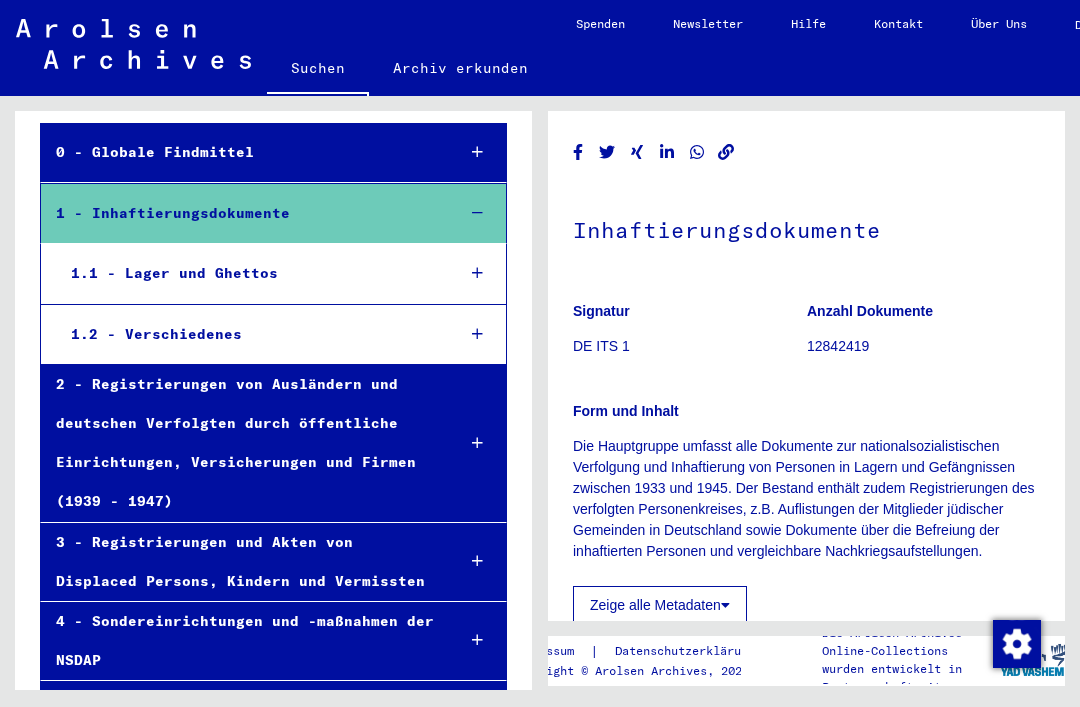 click on "1.2 - Verschiedenes" at bounding box center (247, 334) 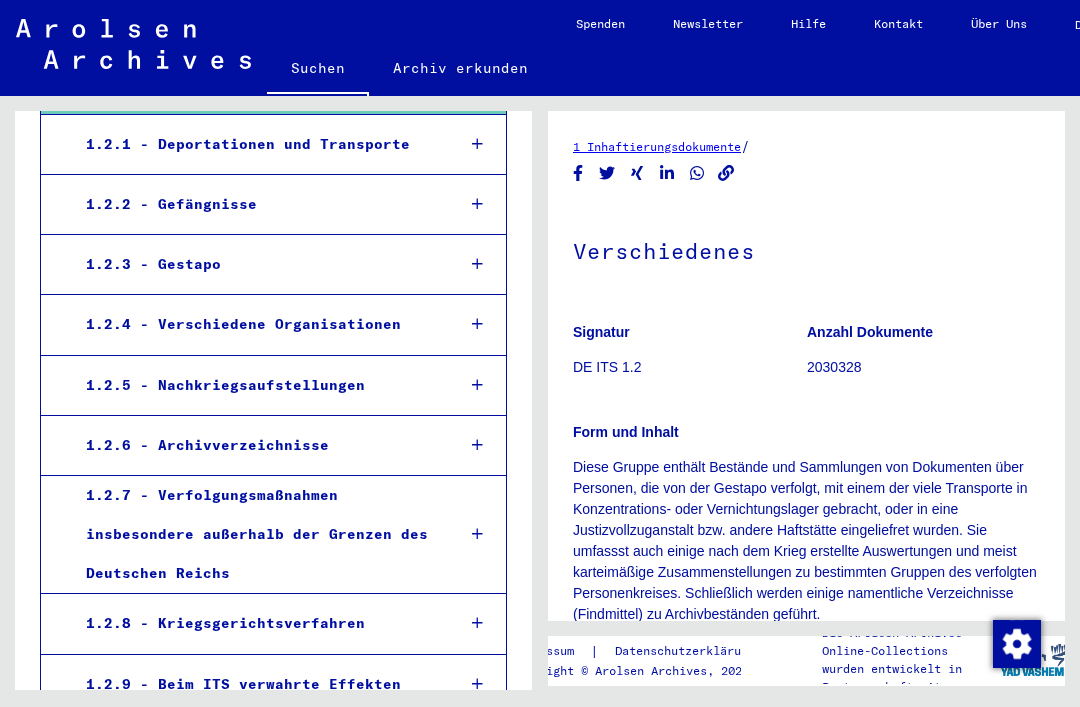 scroll, scrollTop: 404, scrollLeft: 0, axis: vertical 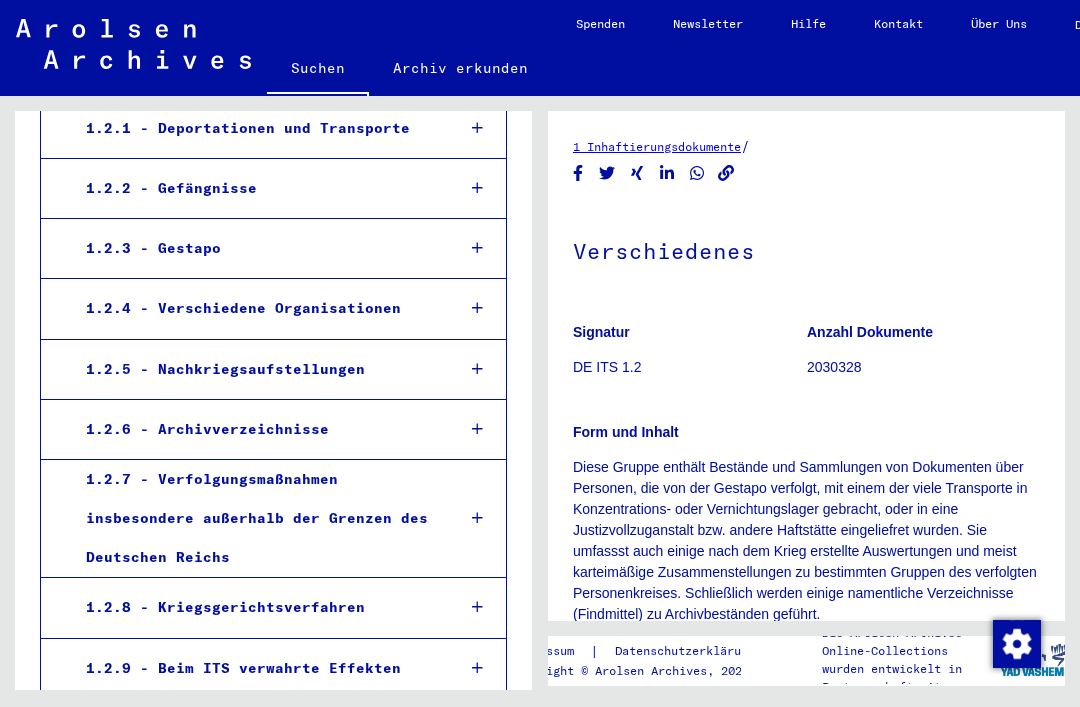 click on "1.2.6 - Archivverzeichnisse" at bounding box center [255, 429] 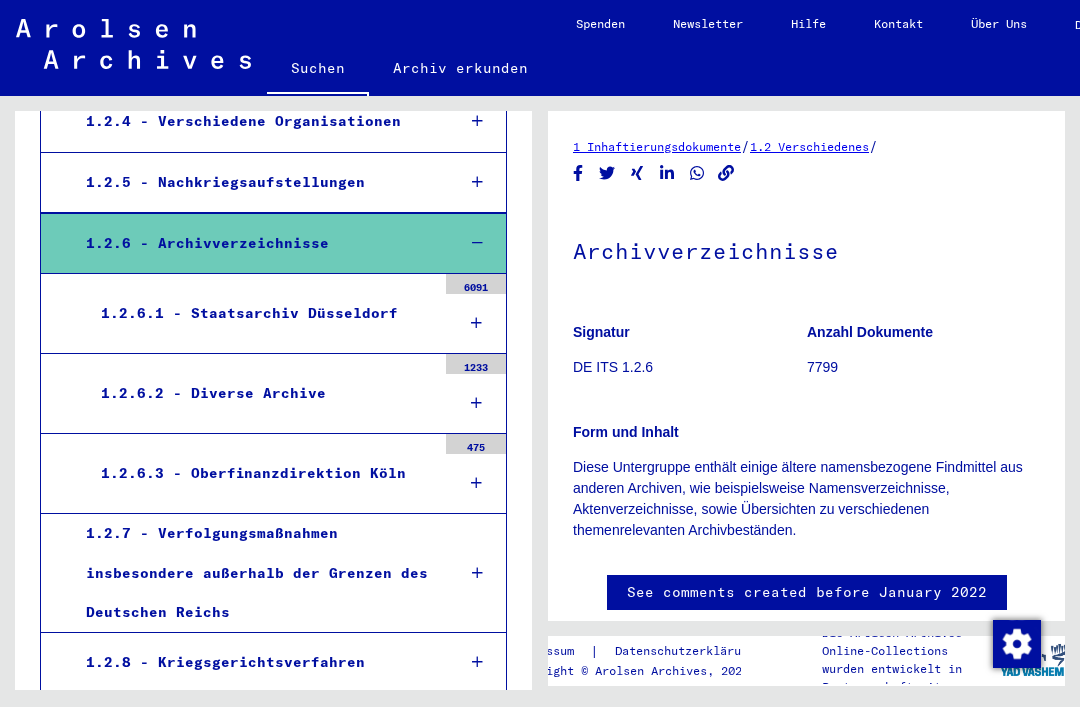scroll, scrollTop: 593, scrollLeft: 0, axis: vertical 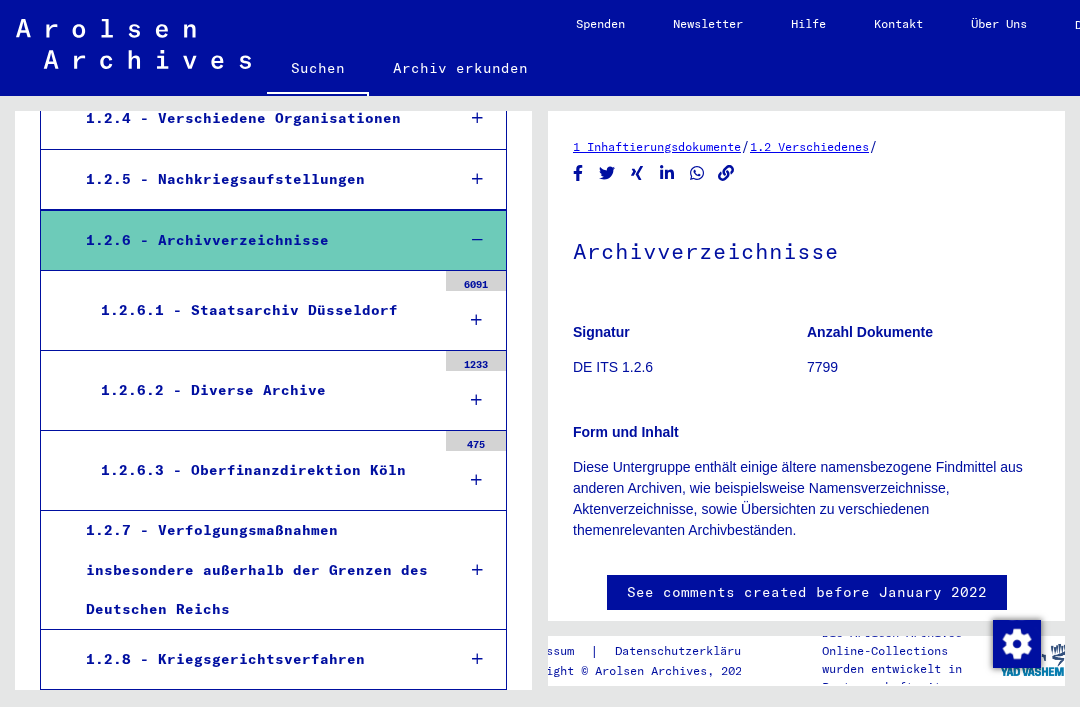 click on "1.2.6.1 - Staatsarchiv Düsseldorf" at bounding box center [261, 310] 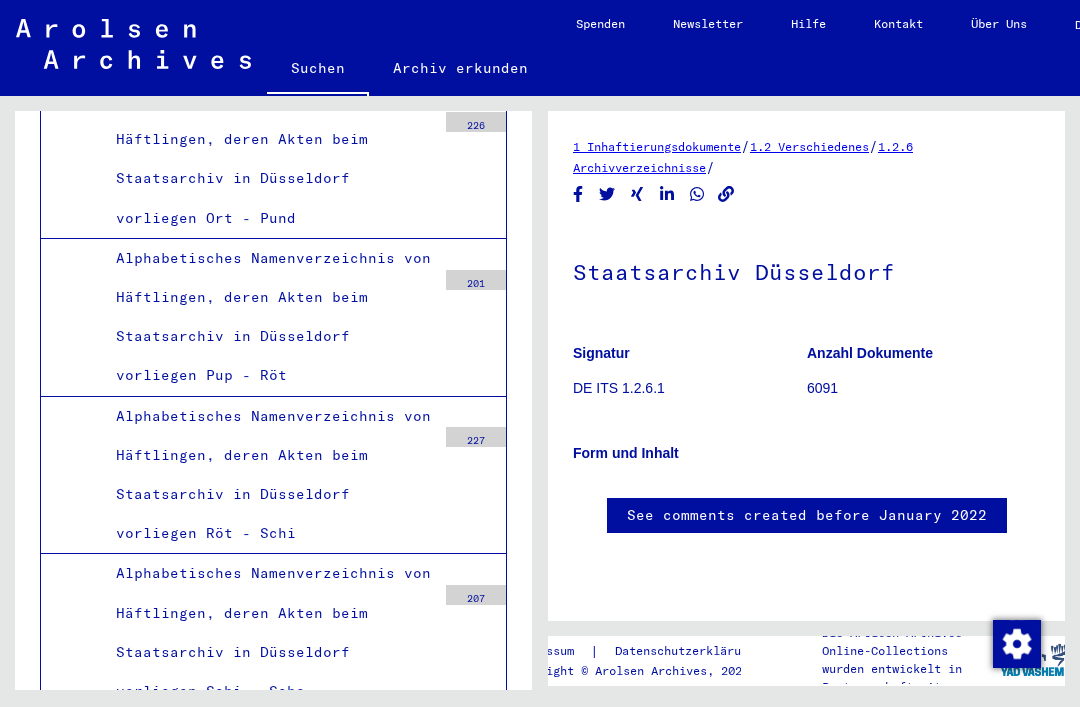 scroll, scrollTop: 3385, scrollLeft: 0, axis: vertical 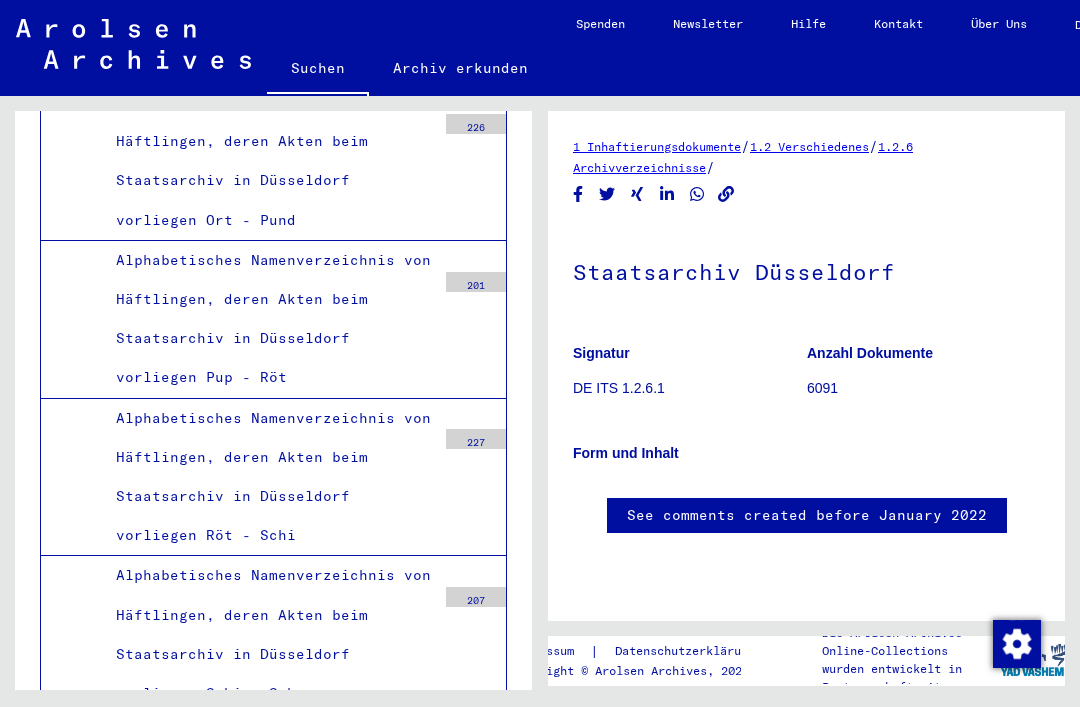 click on "Alphabetisches Namenverzeichnis von Häftlingen, deren Akten beim Staatsarchiv in Düsseldorf vorliegen Pup - Röt" at bounding box center [268, 319] 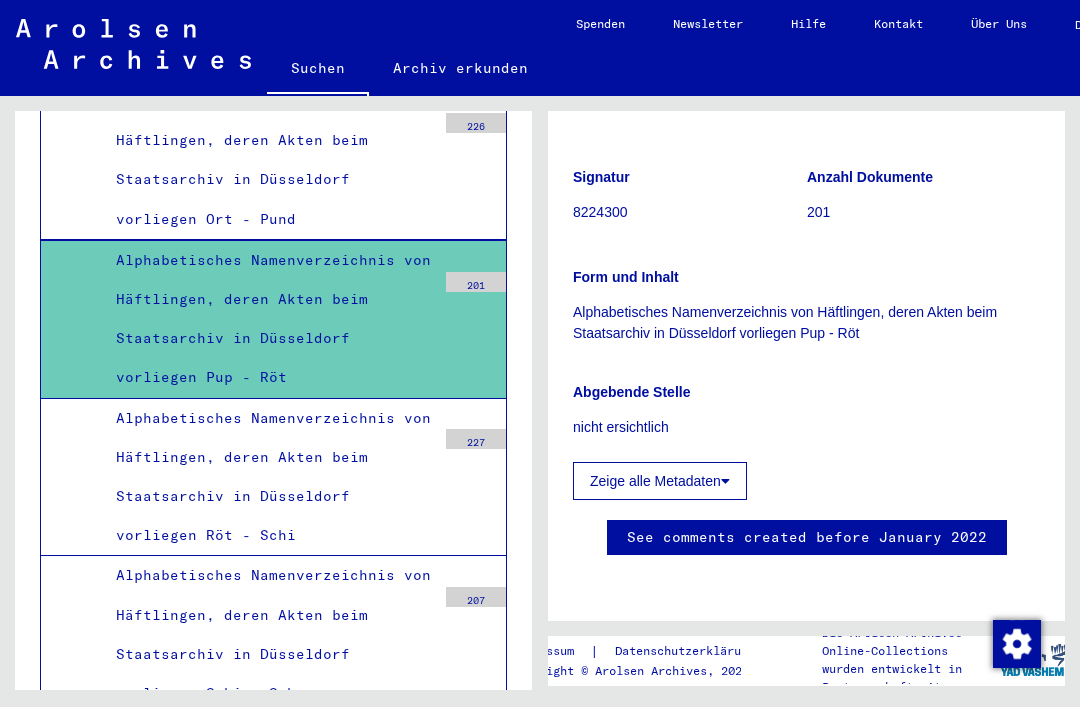scroll, scrollTop: 483, scrollLeft: 0, axis: vertical 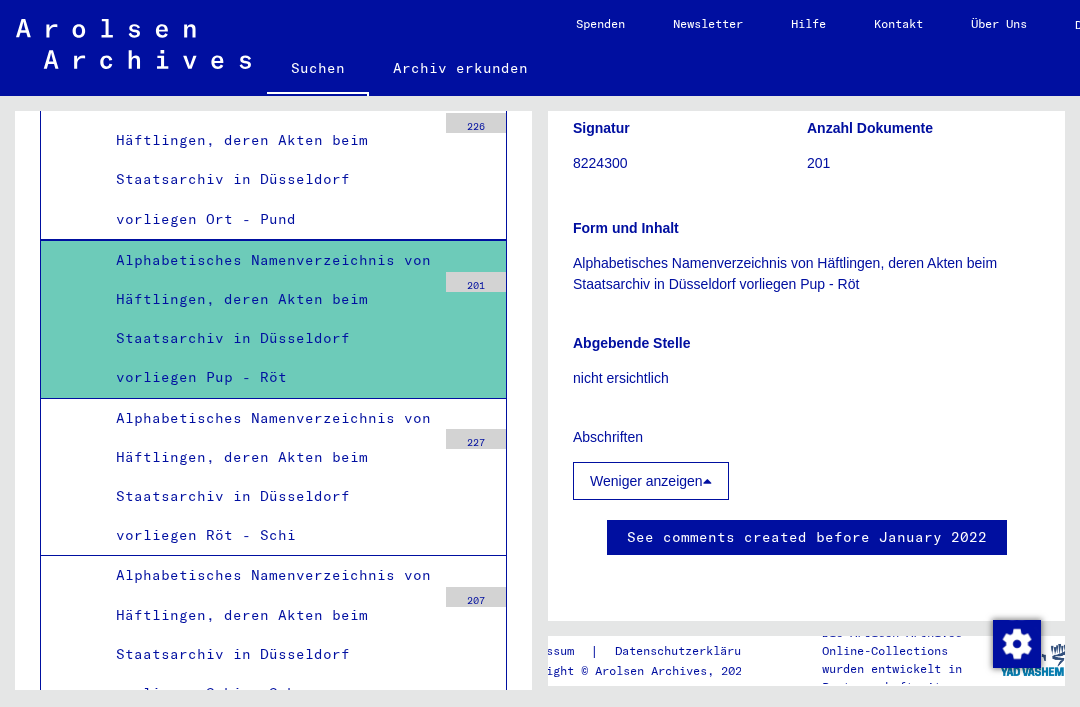 click on "Weniger anzeigen" at bounding box center (651, 481) 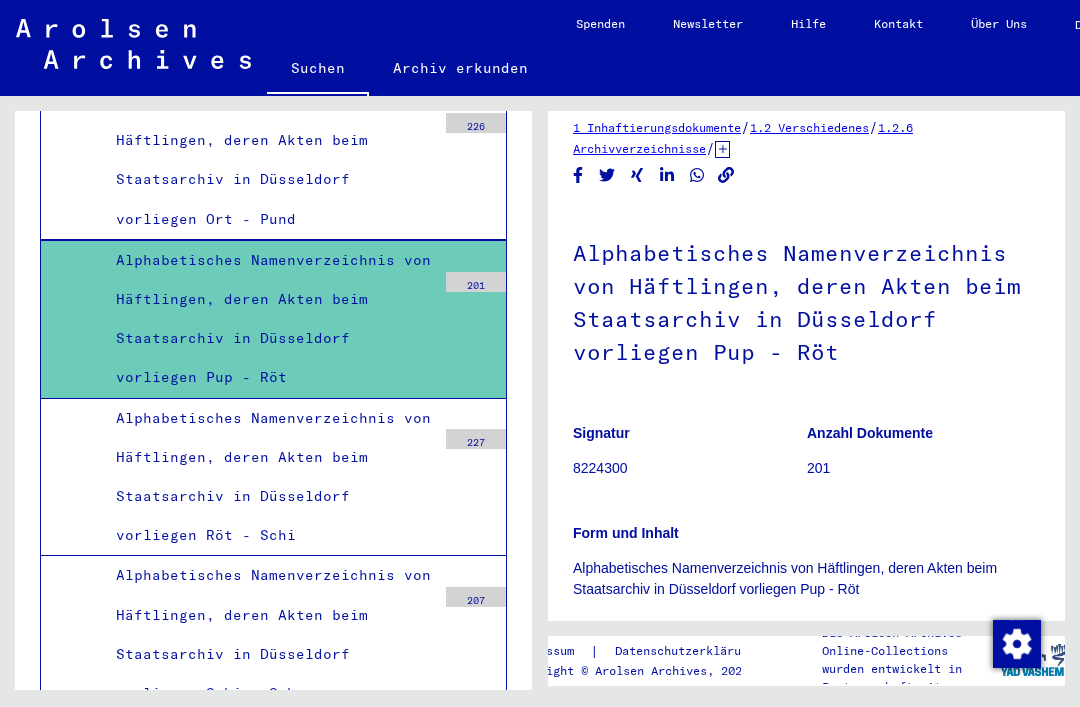 scroll, scrollTop: 20, scrollLeft: 0, axis: vertical 